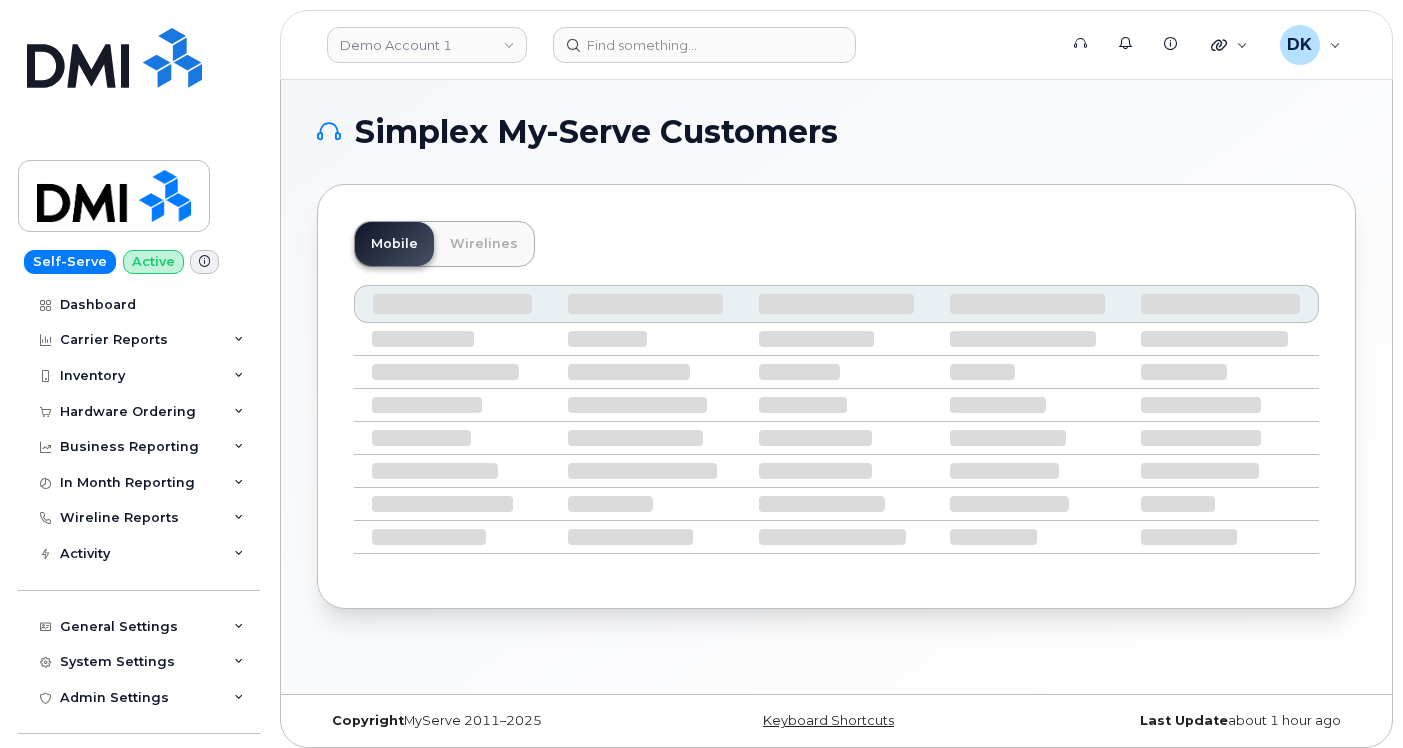 scroll, scrollTop: 0, scrollLeft: 0, axis: both 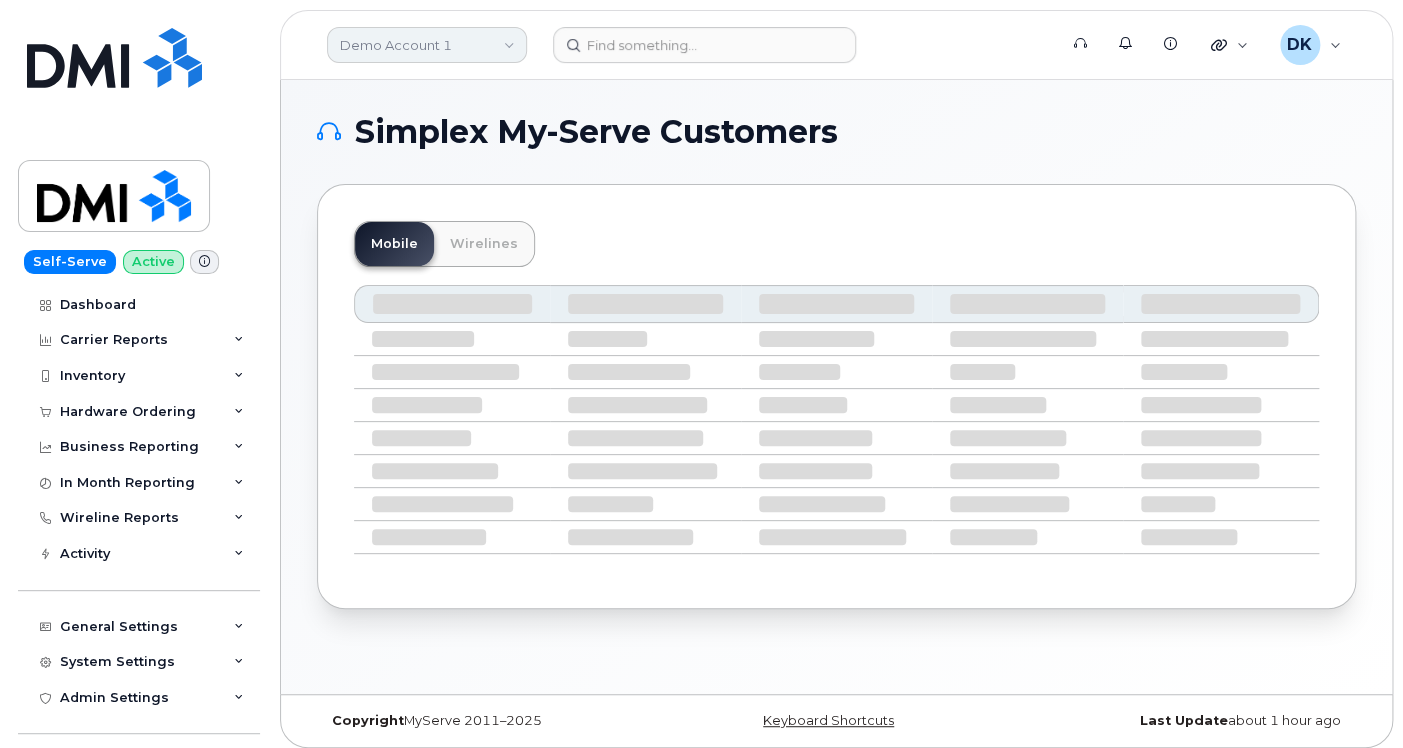 click on "Demo Account 1" at bounding box center (427, 45) 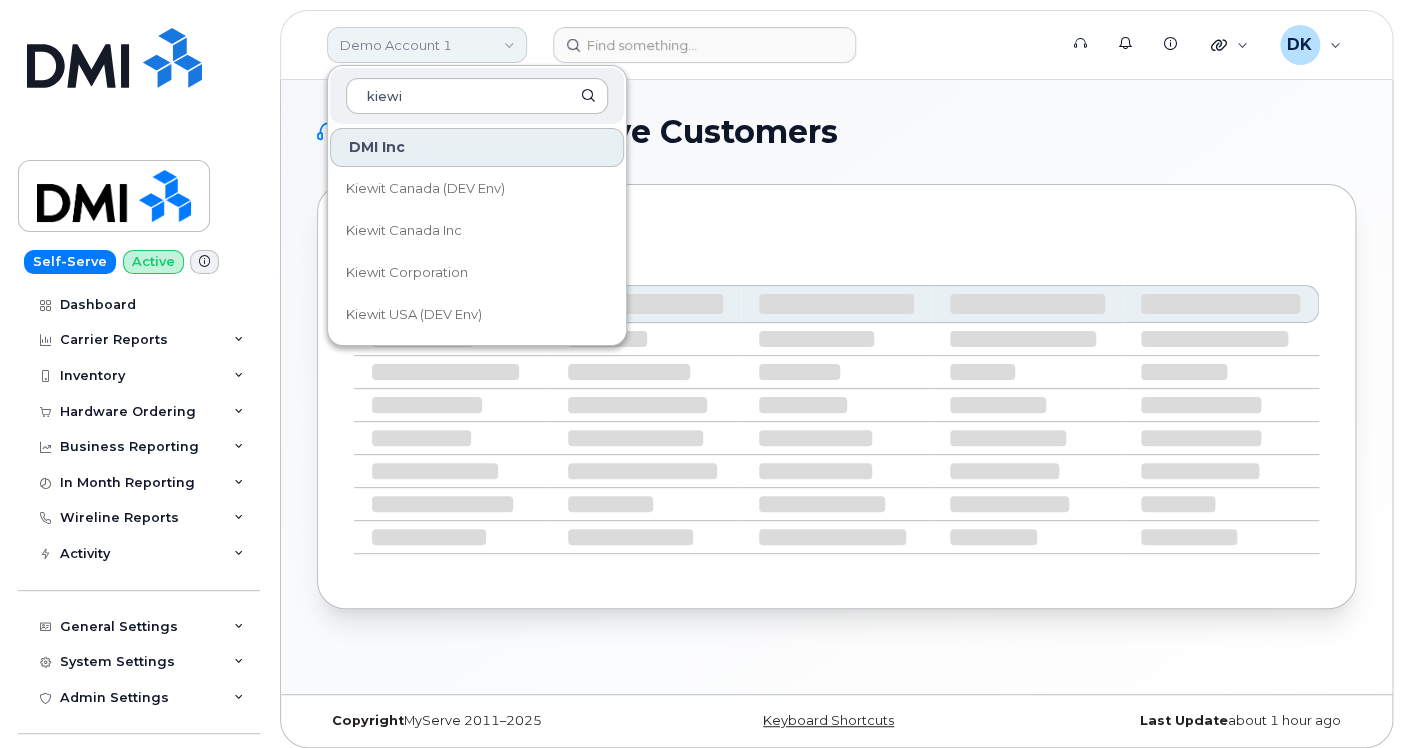 type on "kiewit" 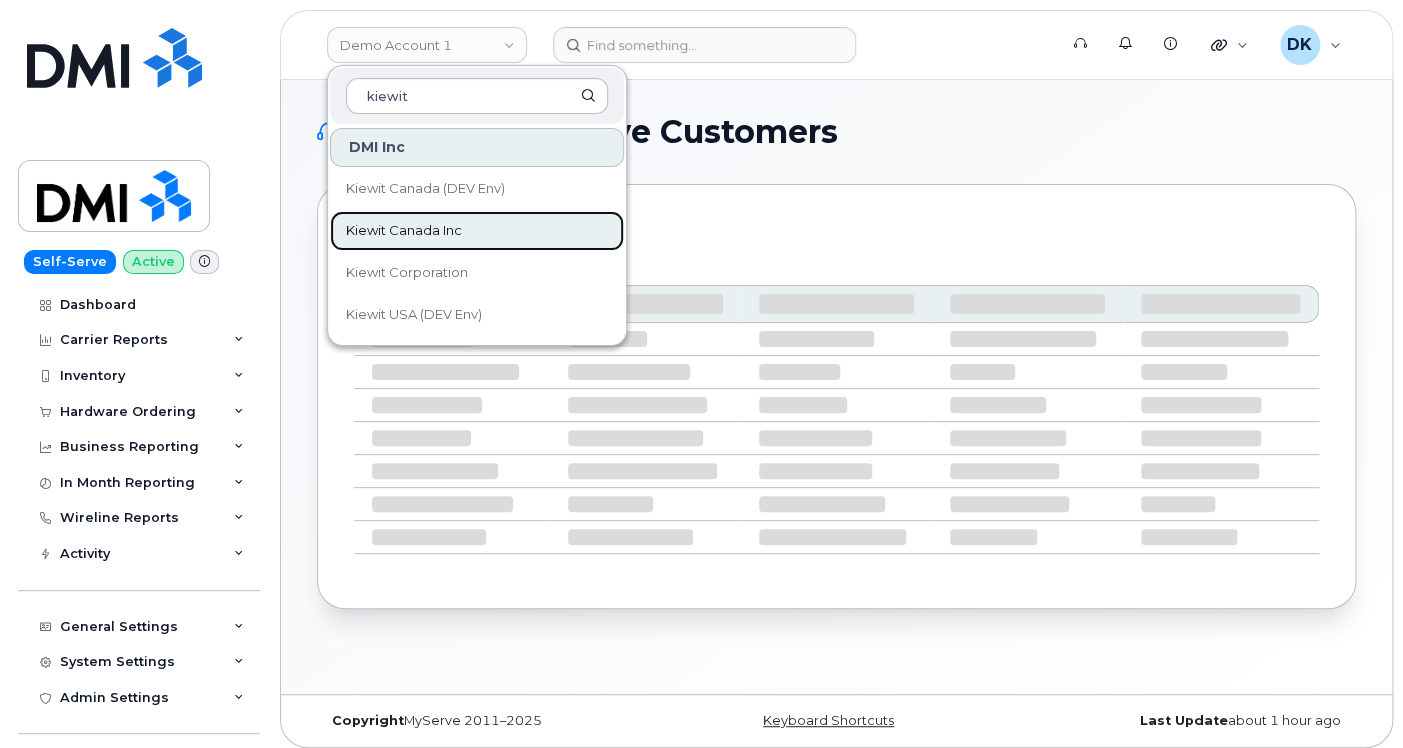 click on "Kiewit Canada Inc" at bounding box center [404, 231] 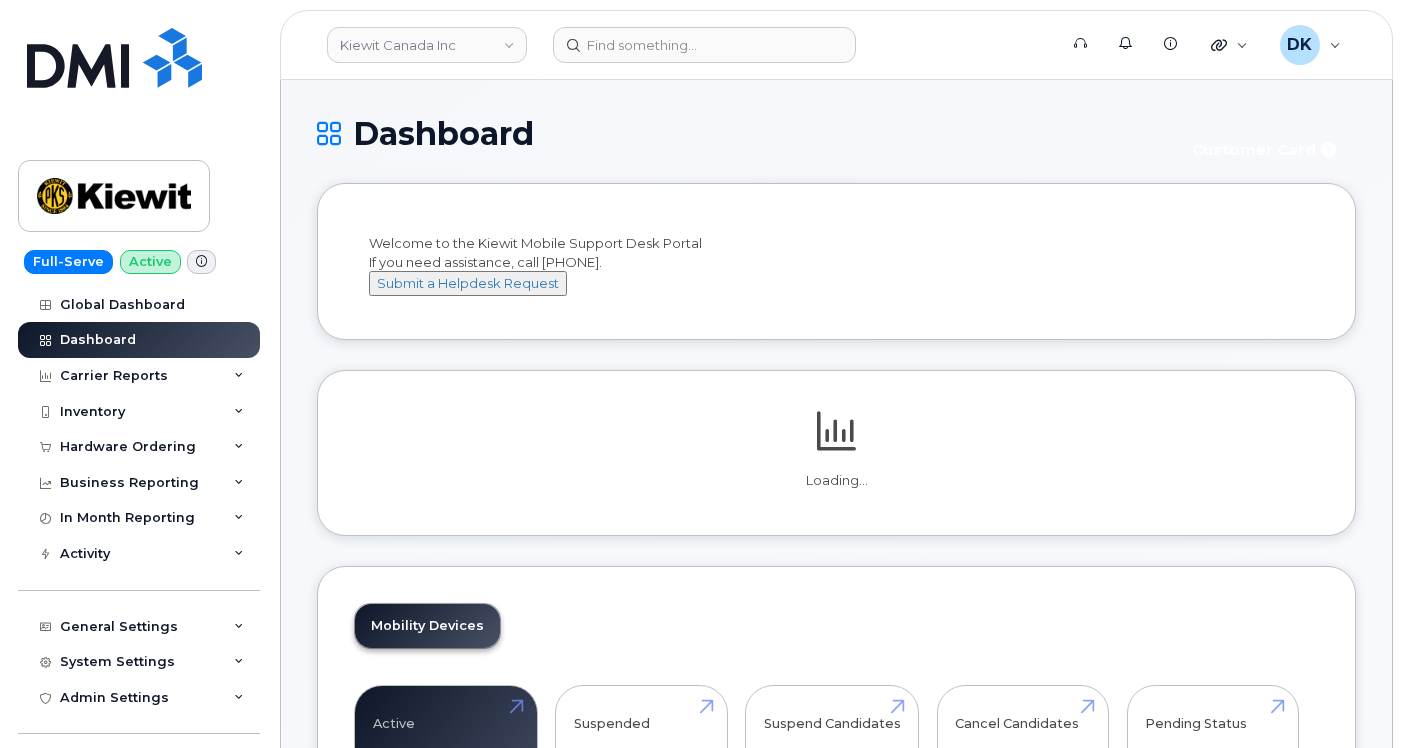 scroll, scrollTop: 0, scrollLeft: 0, axis: both 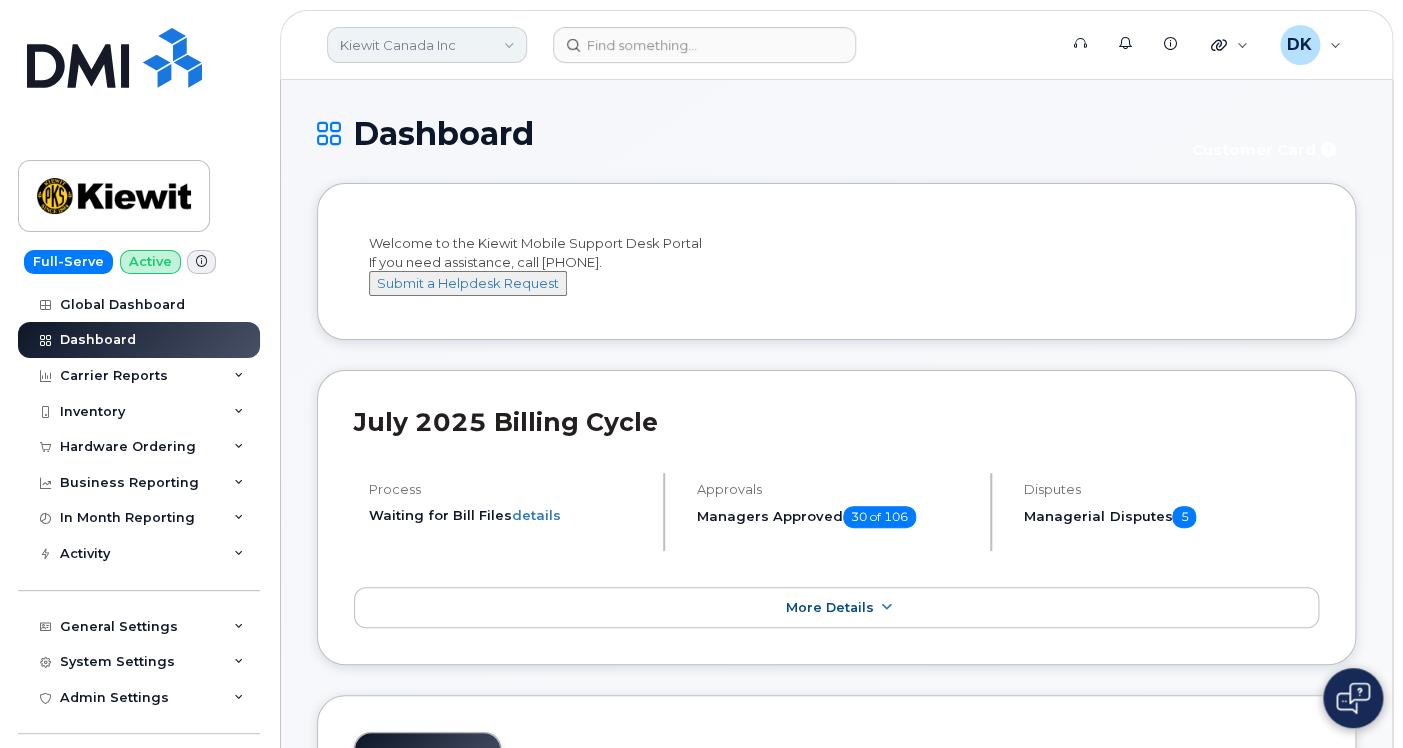 click on "Kiewit Canada Inc" at bounding box center (427, 45) 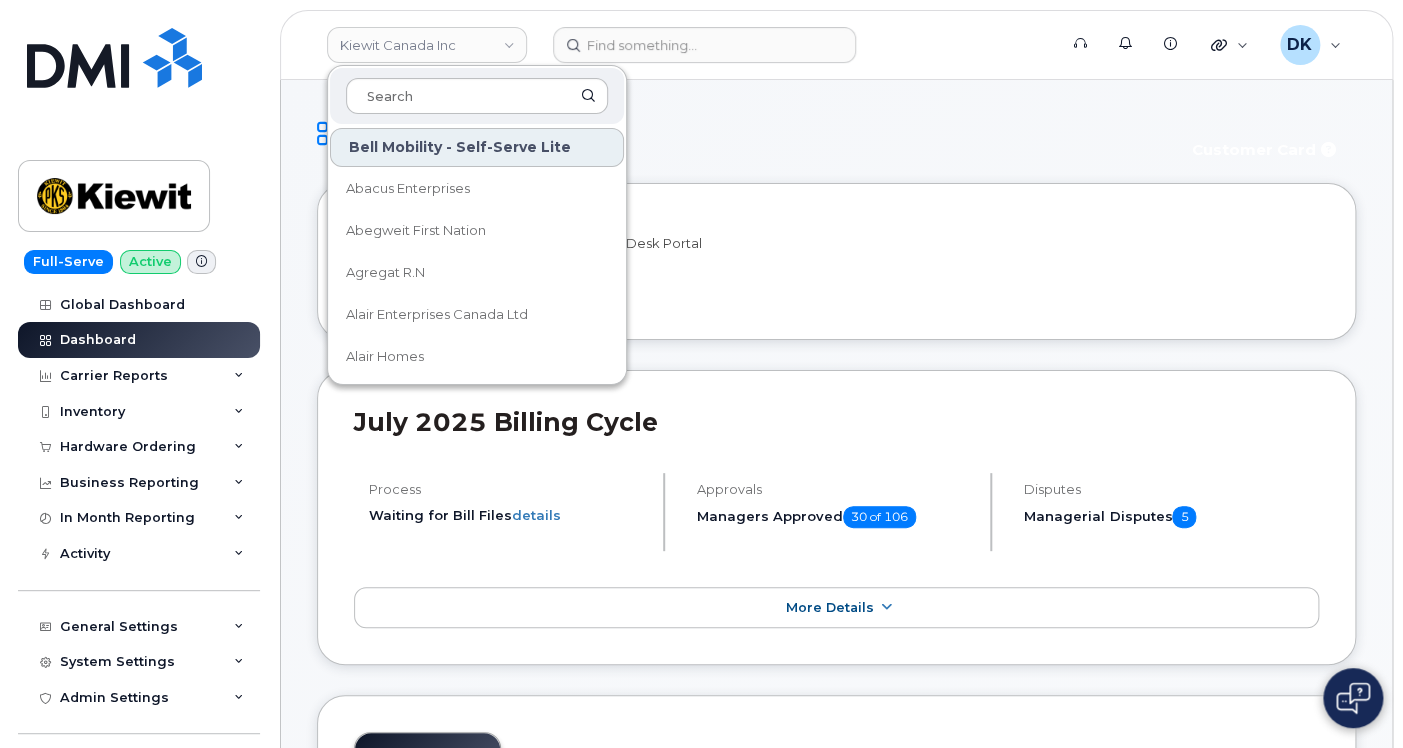 click on "Dashboard" at bounding box center [741, 133] 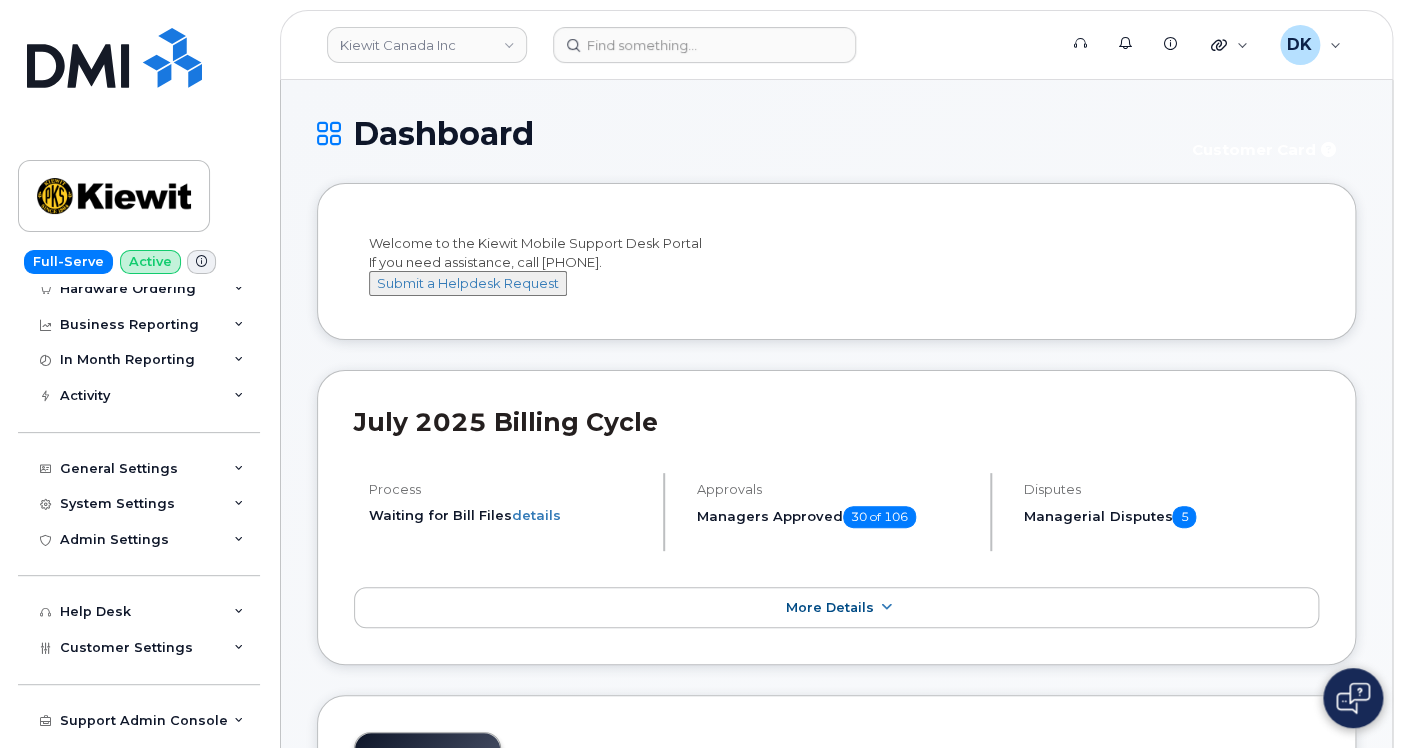 scroll, scrollTop: 217, scrollLeft: 0, axis: vertical 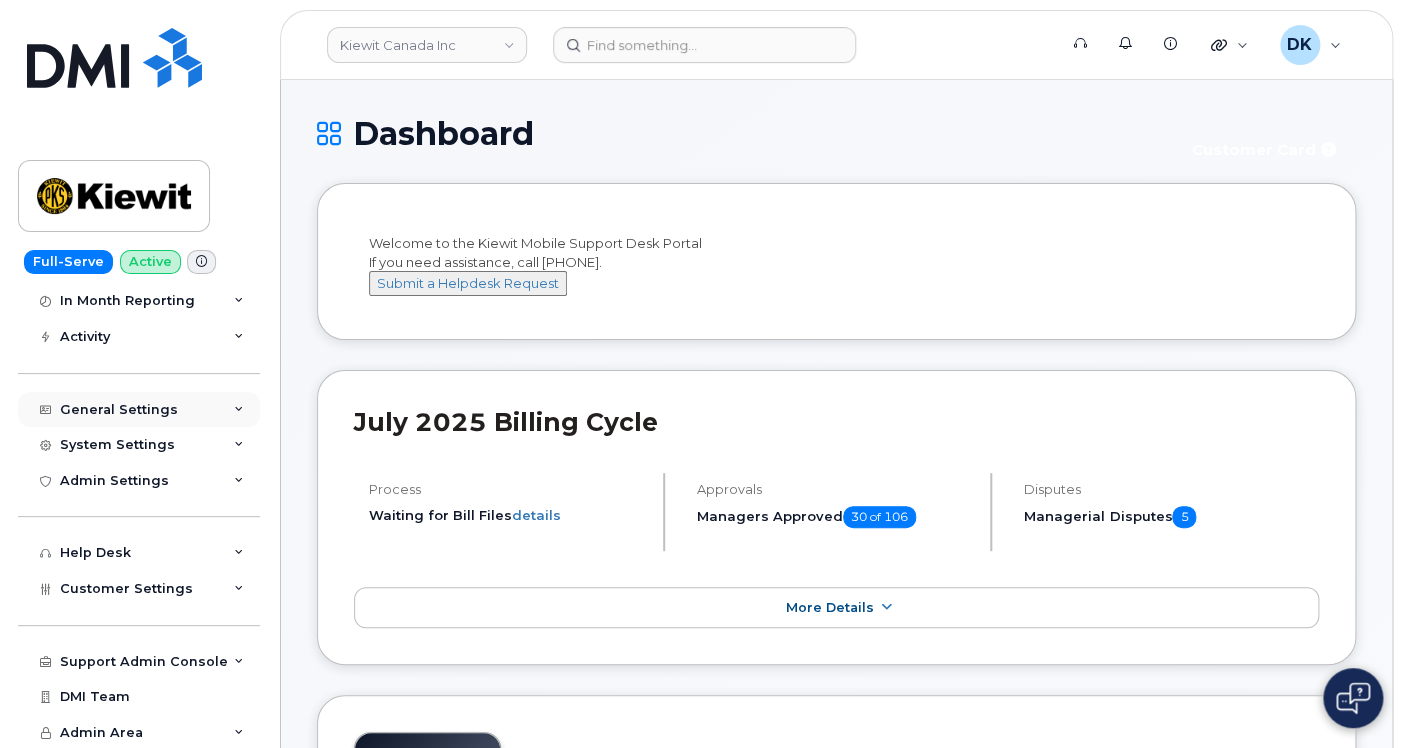 click at bounding box center (239, 410) 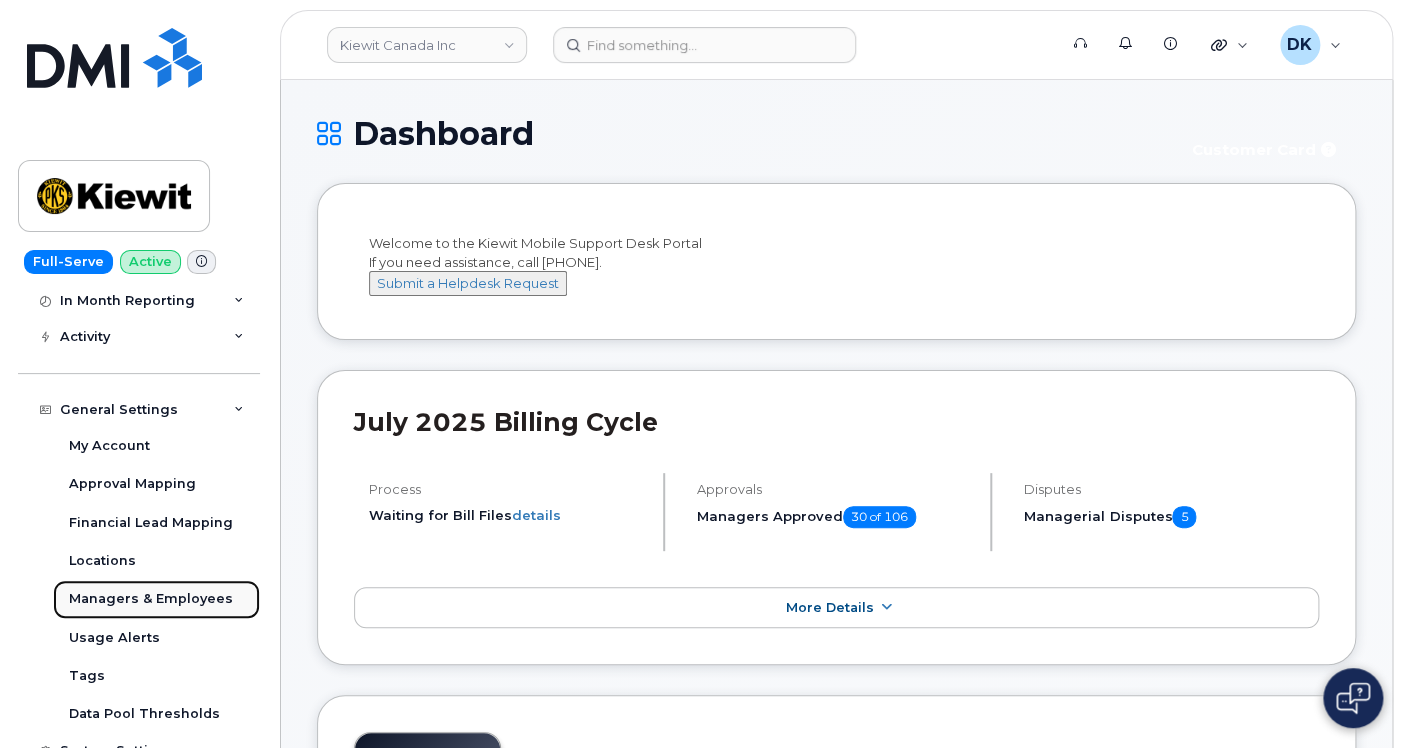 click on "Managers & Employees" at bounding box center (151, 599) 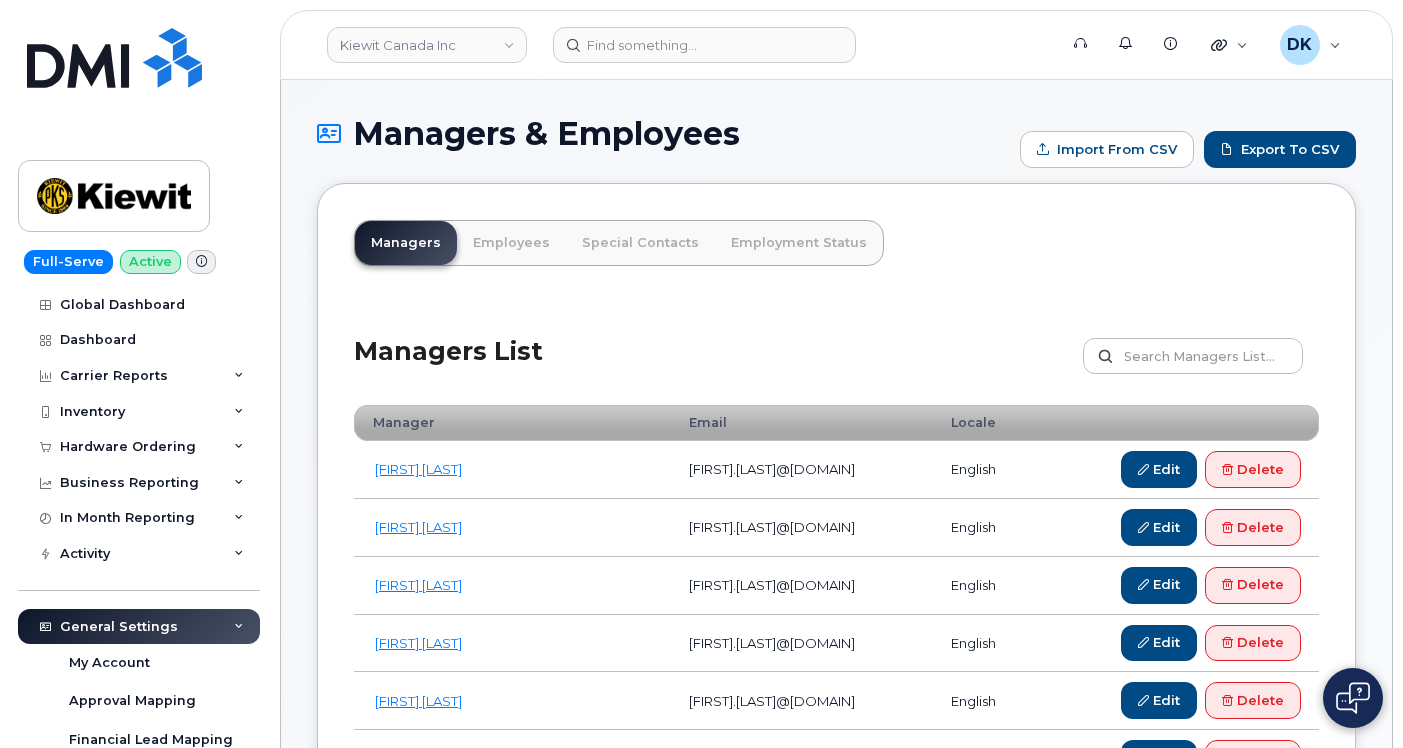 scroll, scrollTop: 0, scrollLeft: 0, axis: both 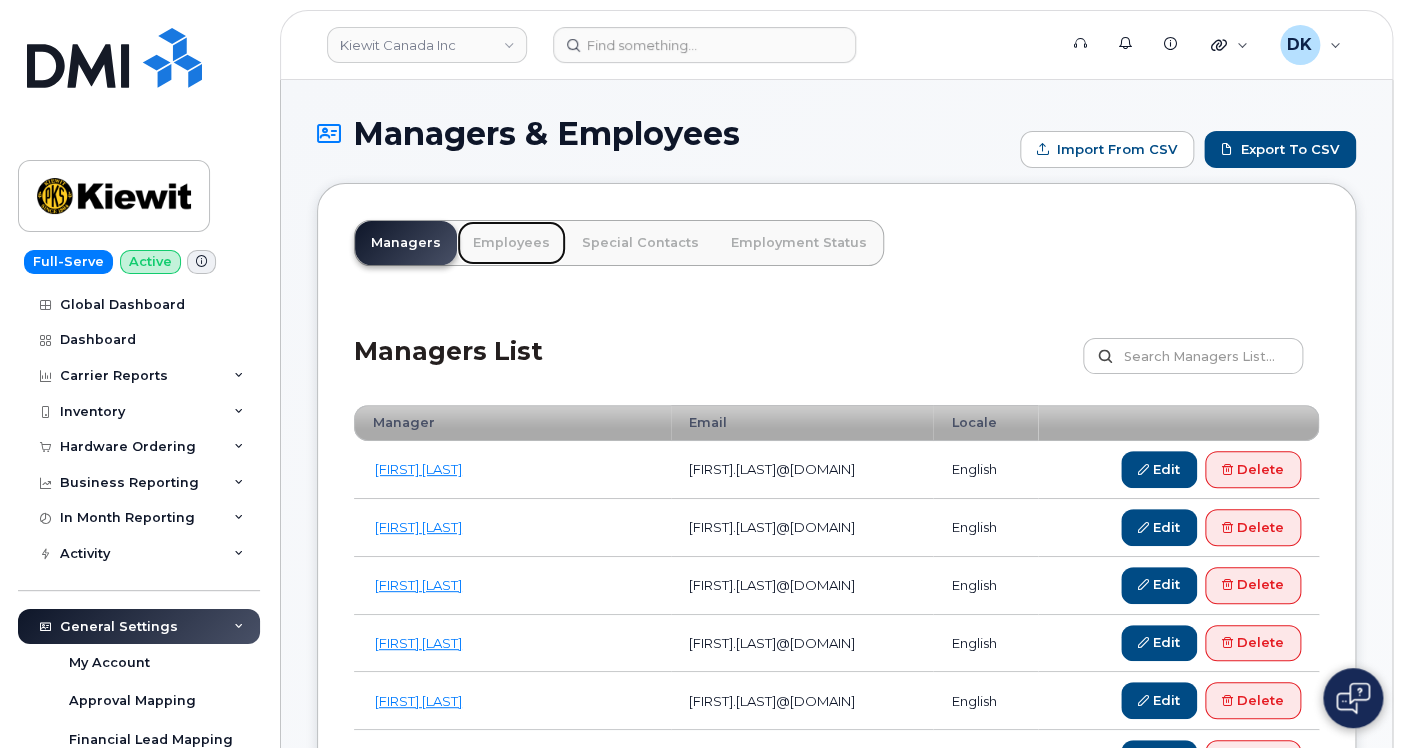 click on "Employees" at bounding box center (511, 243) 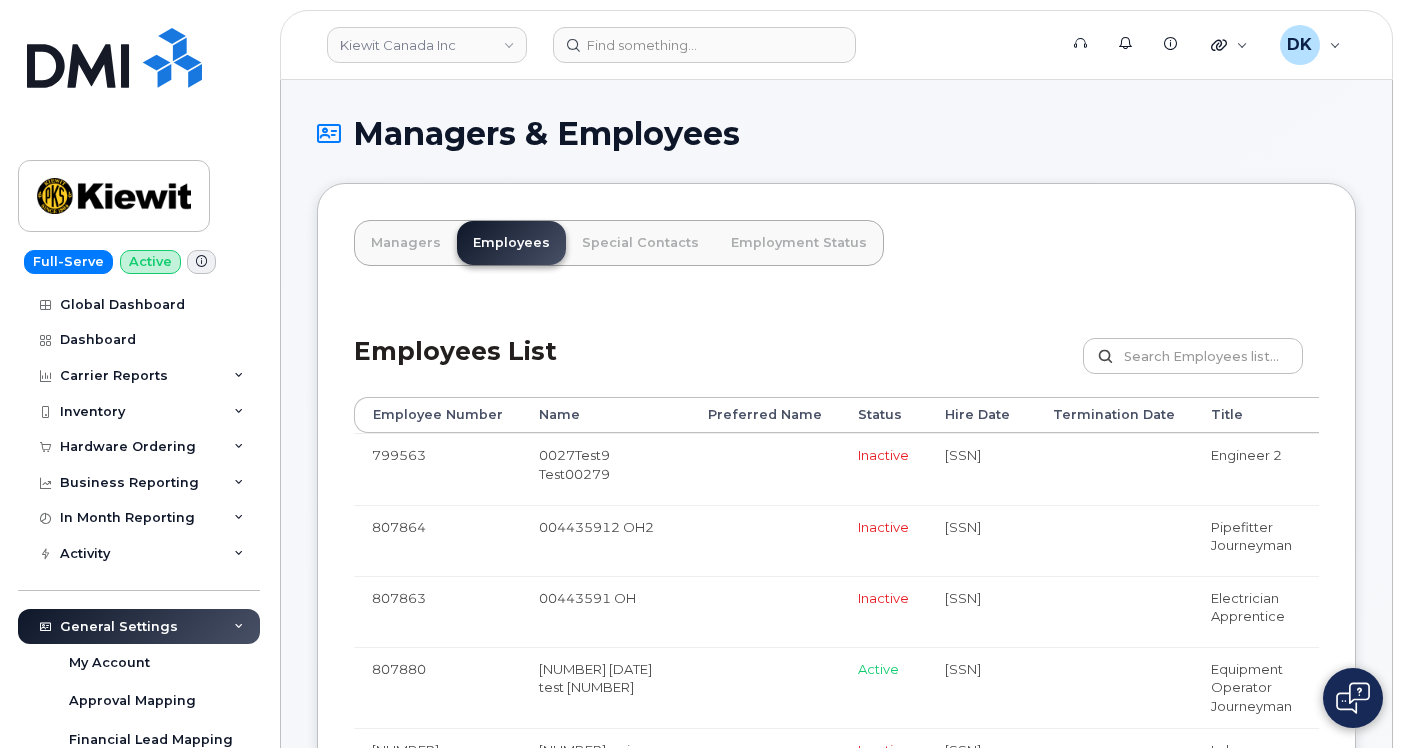 scroll, scrollTop: 0, scrollLeft: 0, axis: both 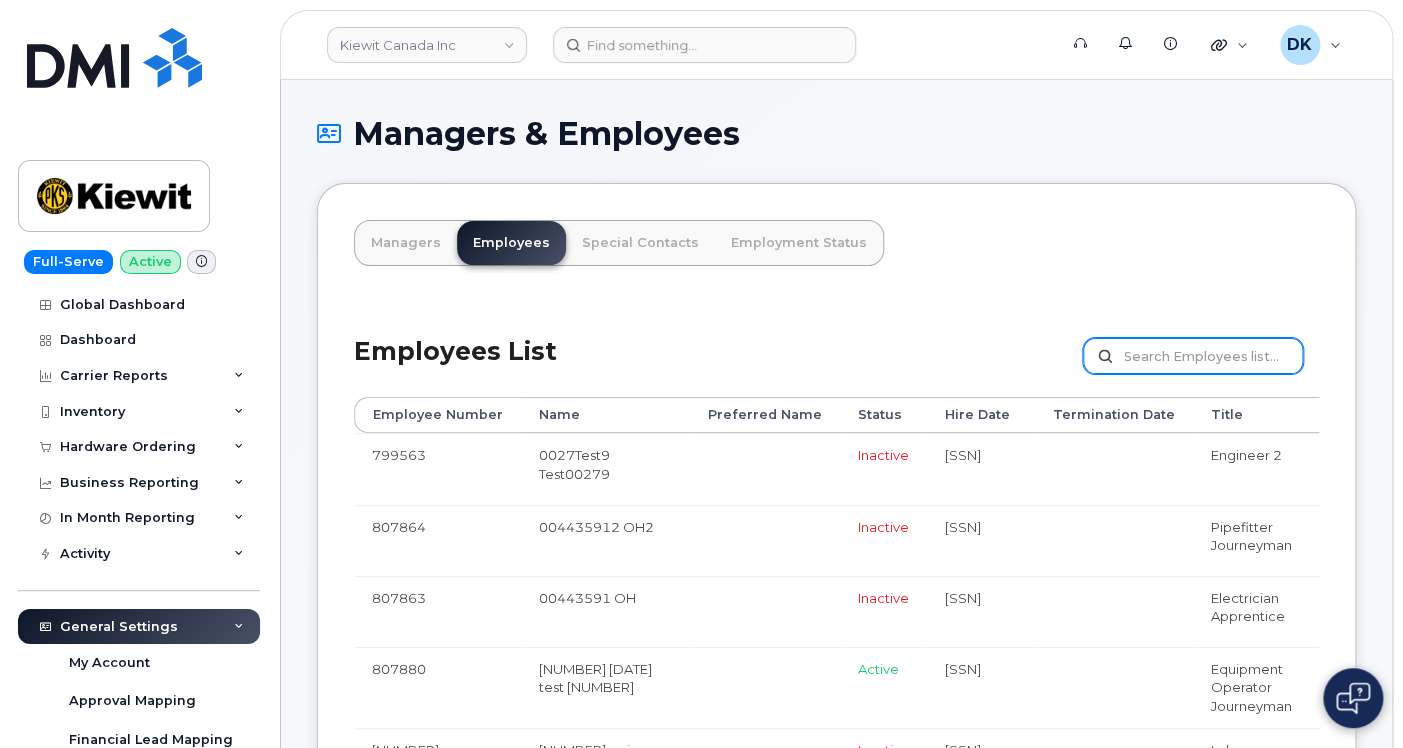click at bounding box center [1193, 356] 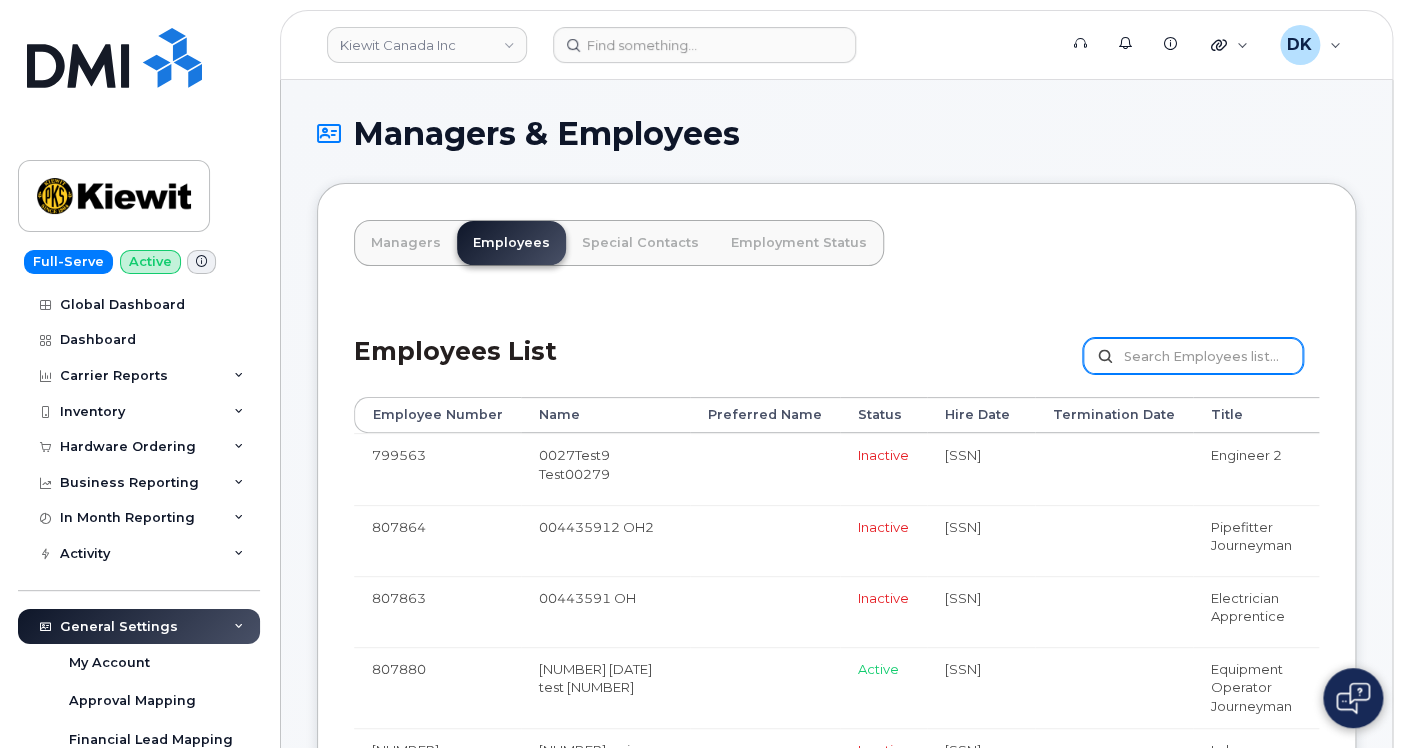 paste on "[FIRST] [LAST]" 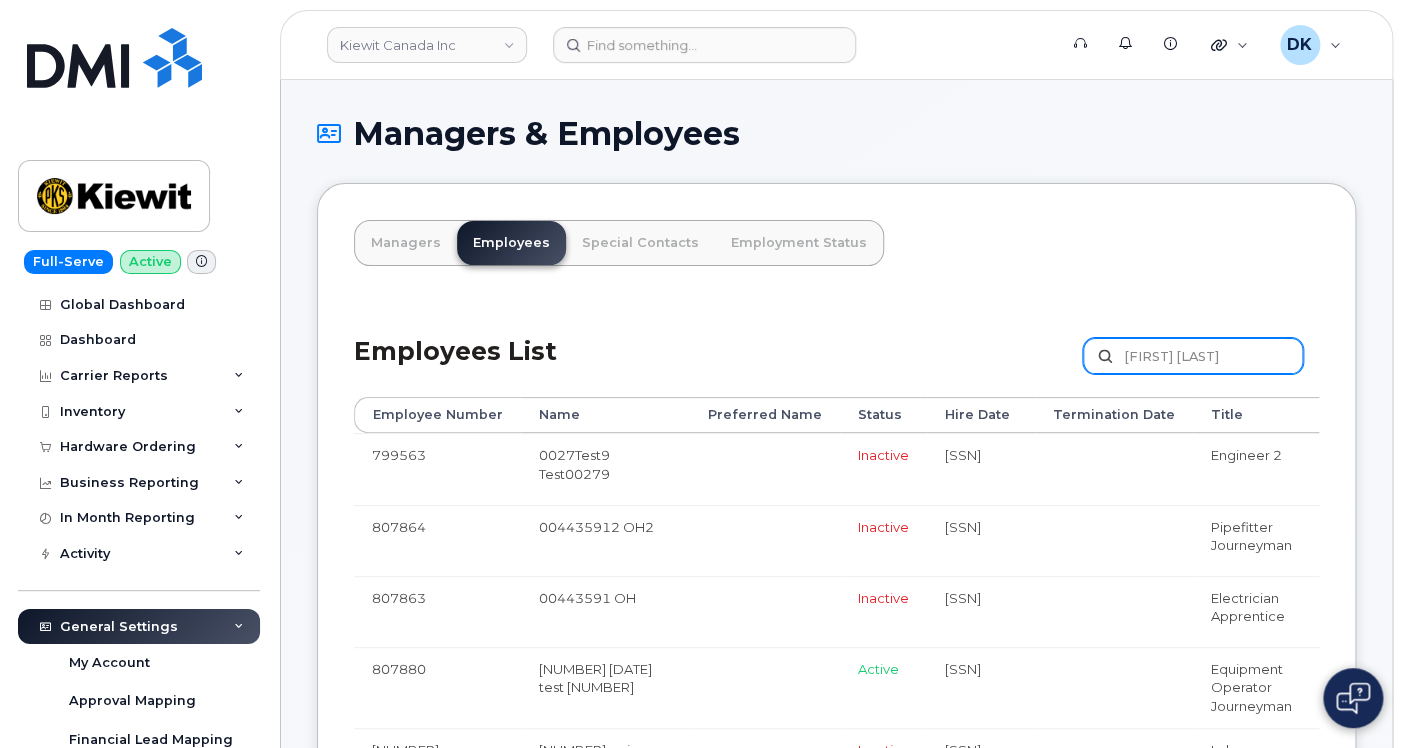 type on "[FIRST] [LAST]" 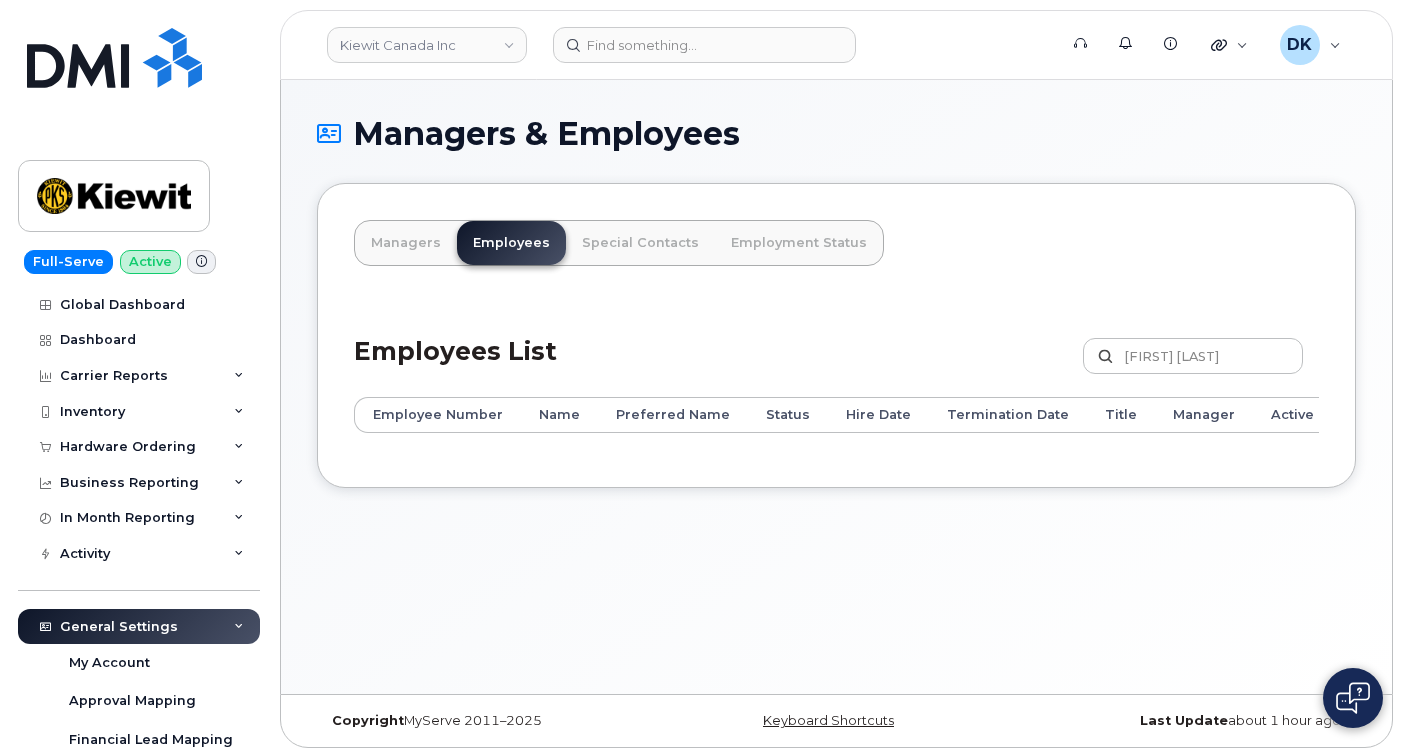scroll, scrollTop: 0, scrollLeft: 0, axis: both 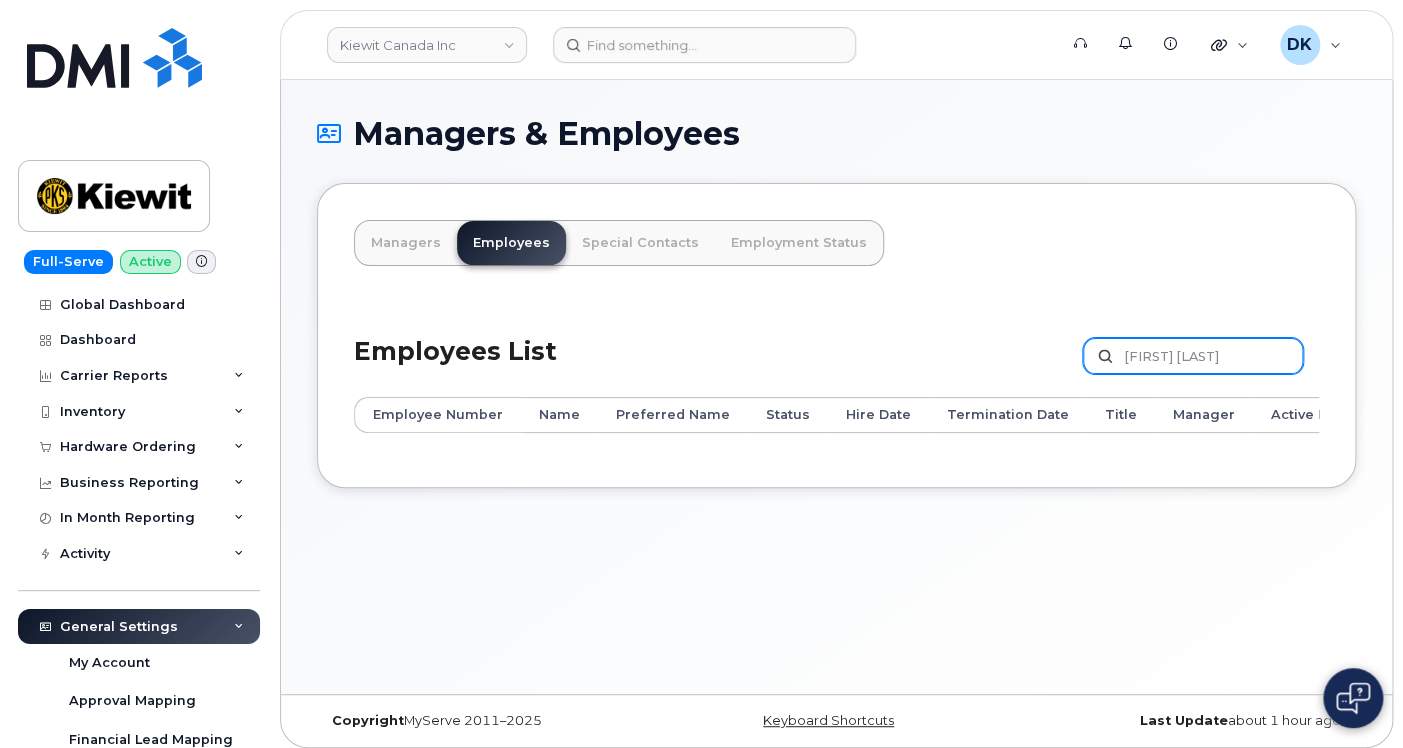 click on "[FIRST] [LAST]" at bounding box center [1193, 356] 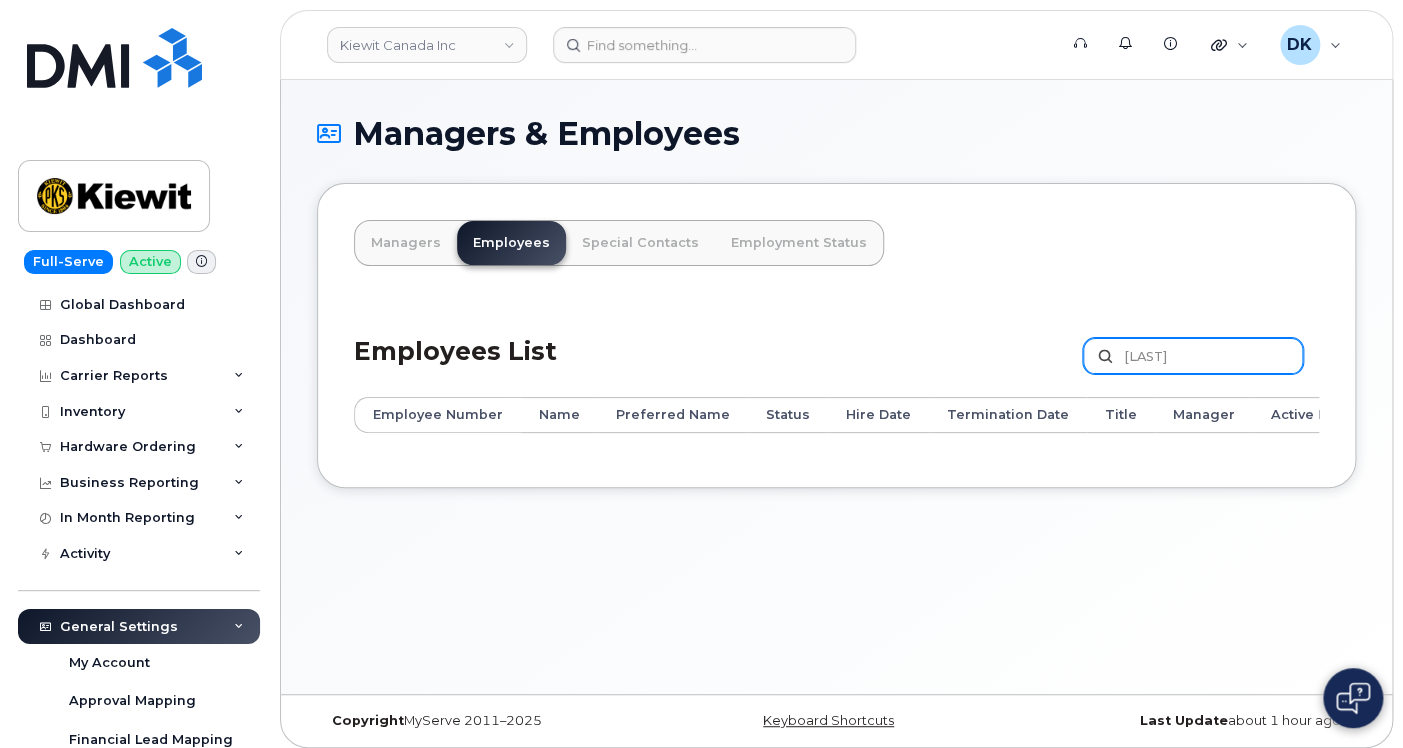click on "[LAST]" at bounding box center (1193, 356) 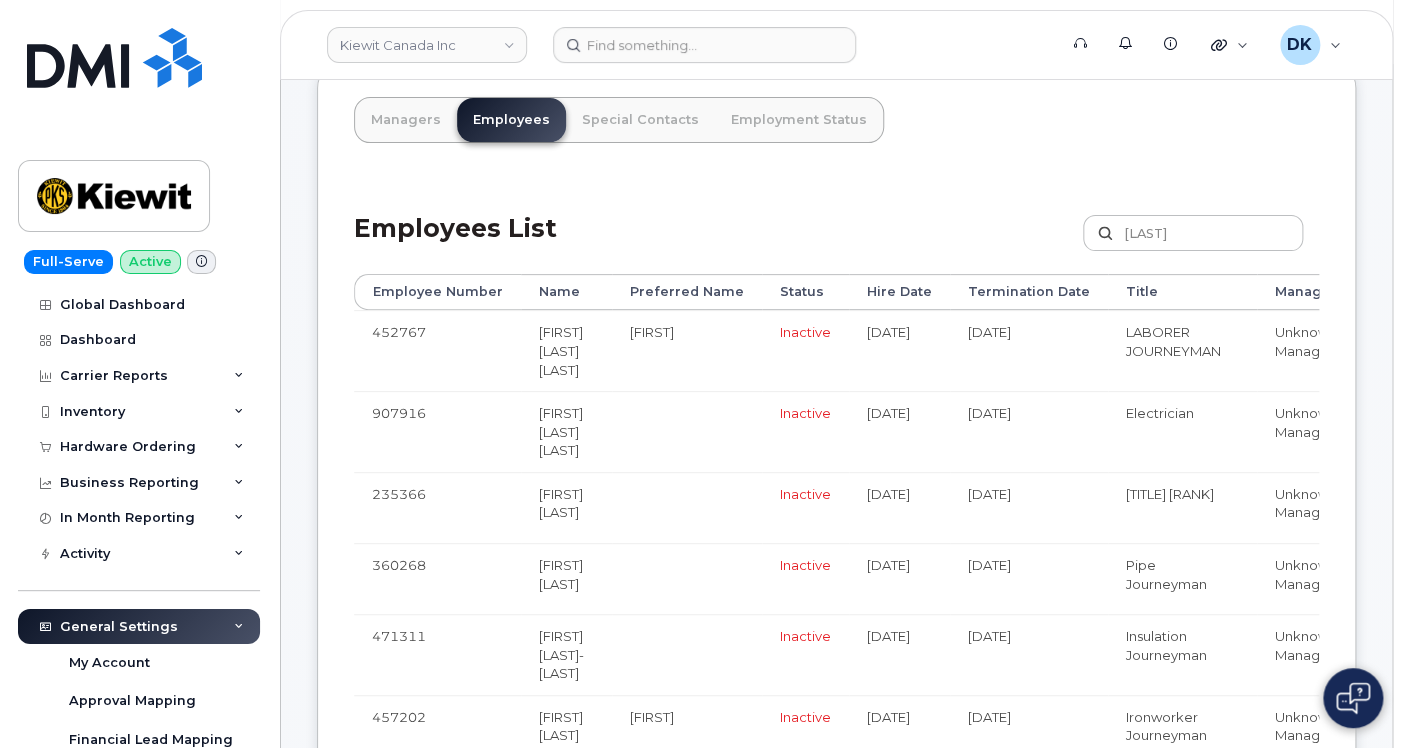 scroll, scrollTop: 0, scrollLeft: 0, axis: both 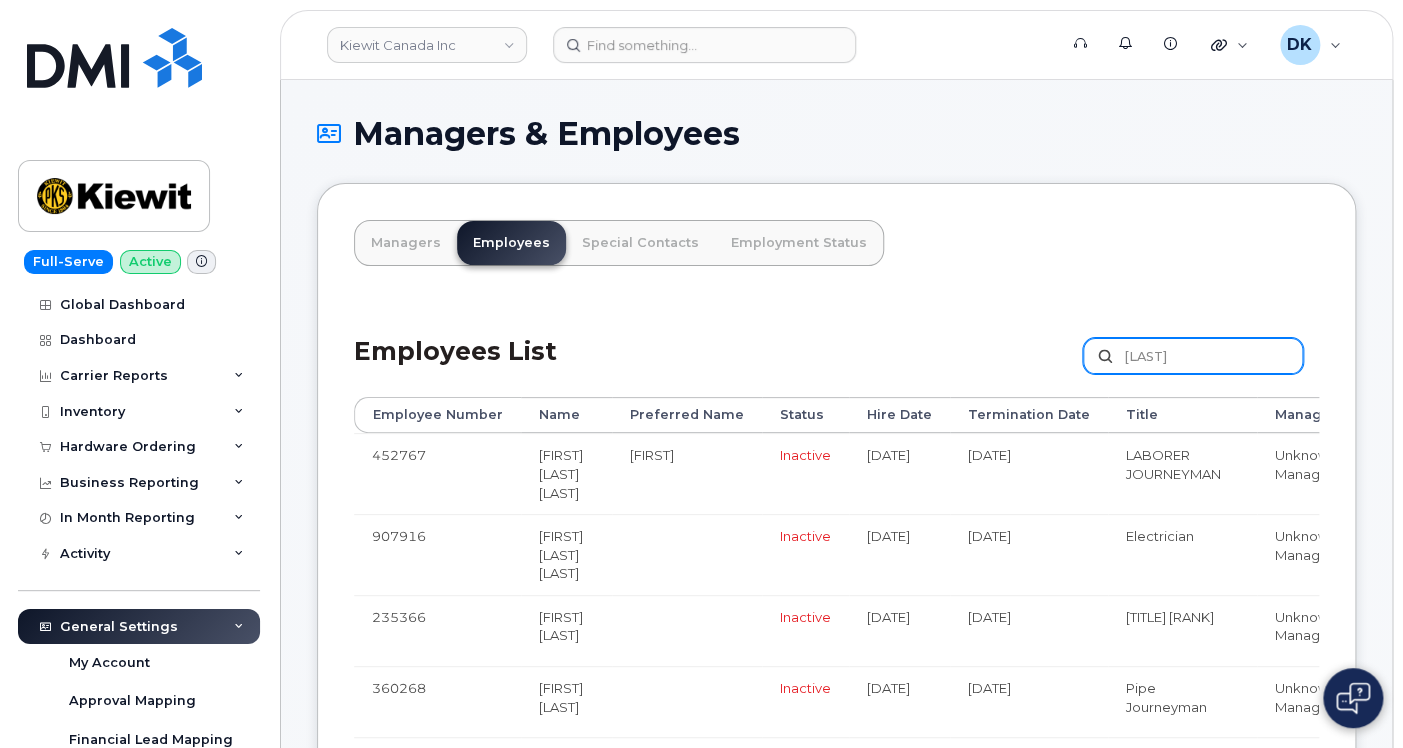 click on "Perez" at bounding box center [1193, 356] 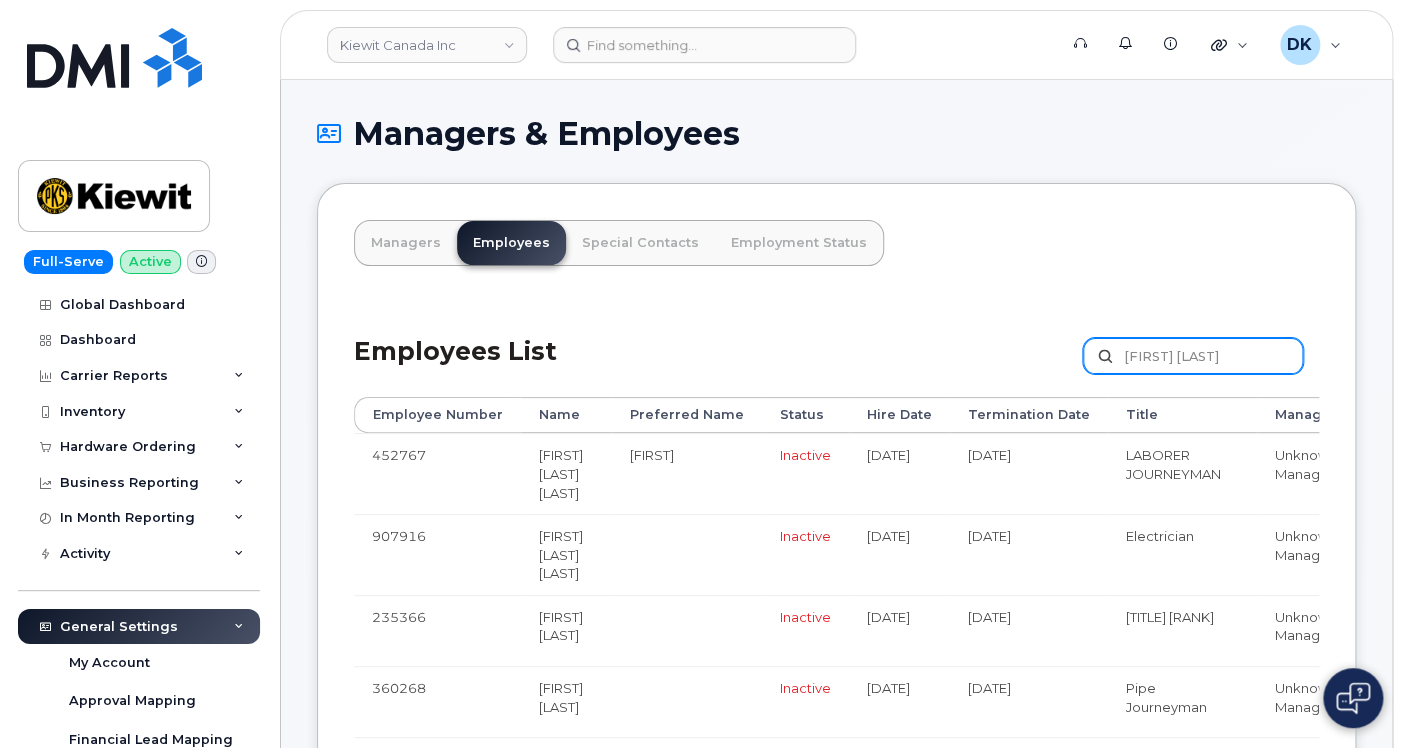 type on "Thomas Phelps" 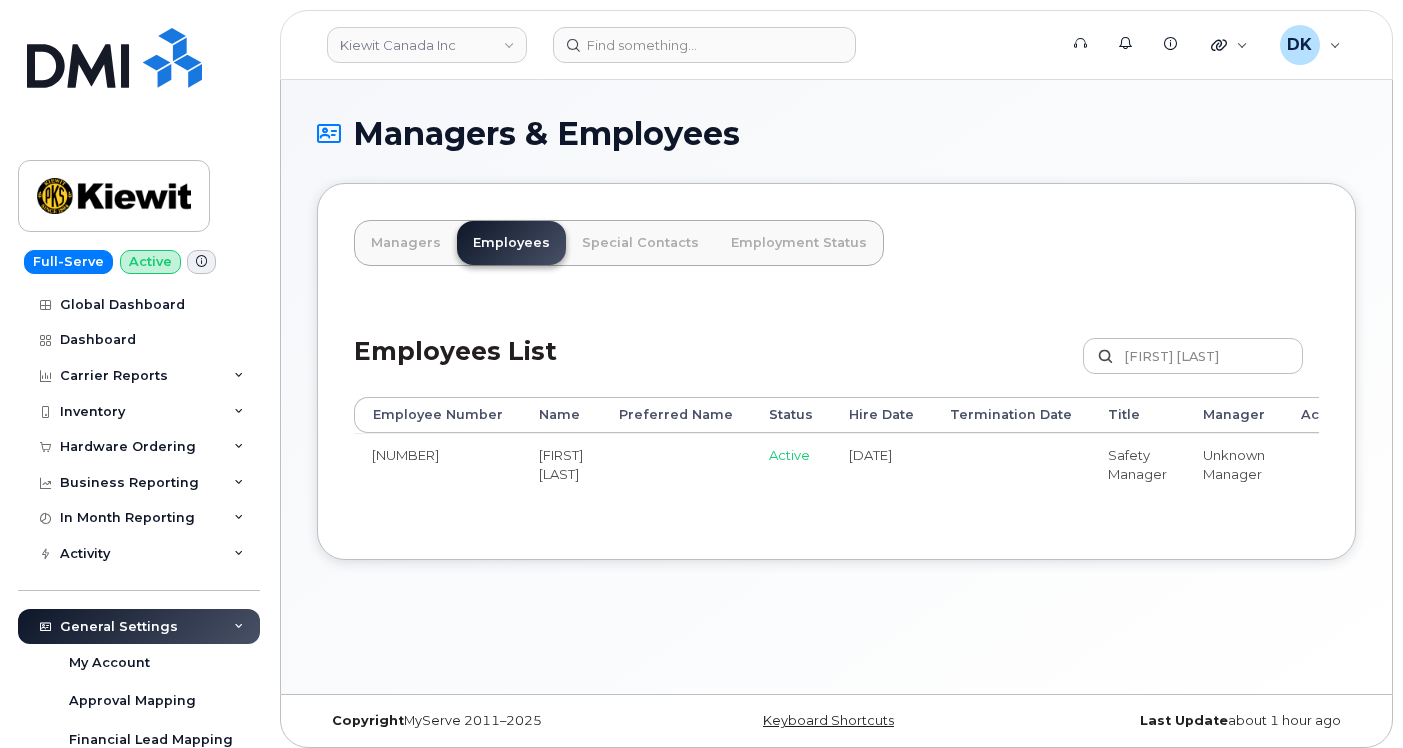 scroll, scrollTop: 0, scrollLeft: 0, axis: both 